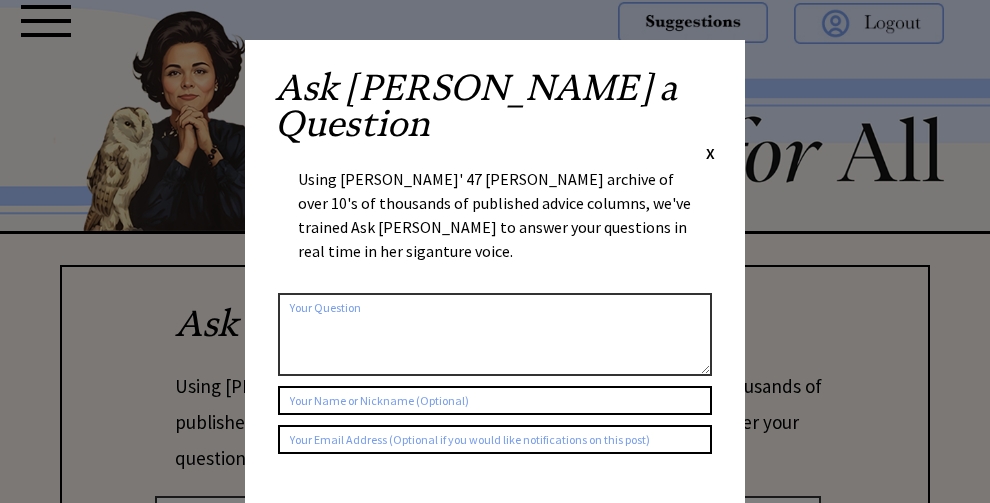 scroll, scrollTop: 0, scrollLeft: 0, axis: both 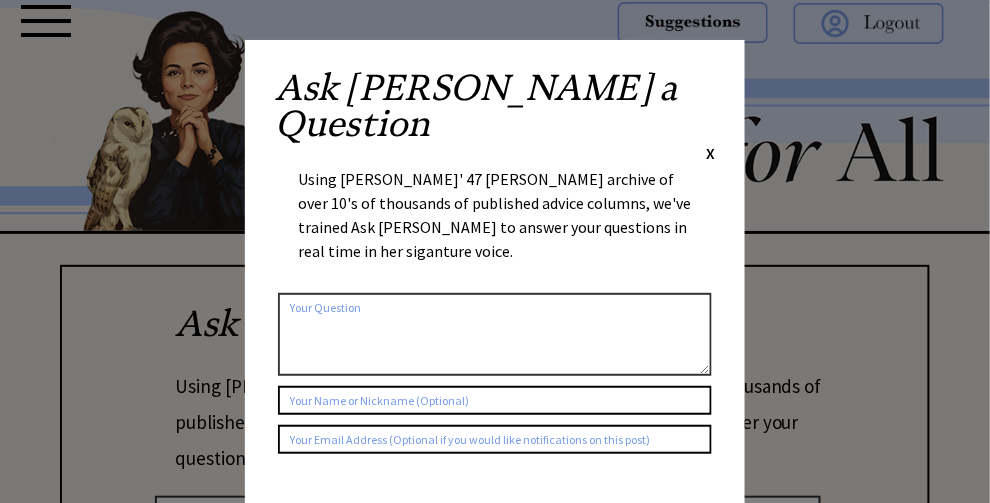 click on "Ask Ann a Question
X
Using Ann Landers' 47 vear archive of over 10's of thousands of published advice columns, we've trained Ask Ann to answer your questions in real time in her siganture voice.
2413
al_user_question
ai_question_popup
claude
6838a35934701
Check this box if you'd like to keep the question confidential (it will not be saved on this website)
Submit your Question" at bounding box center (495, 378) 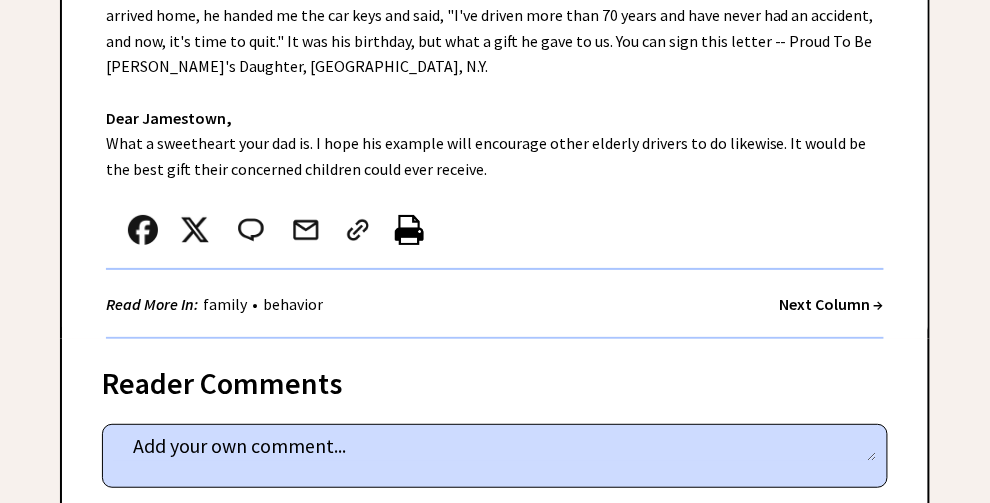 scroll, scrollTop: 1500, scrollLeft: 0, axis: vertical 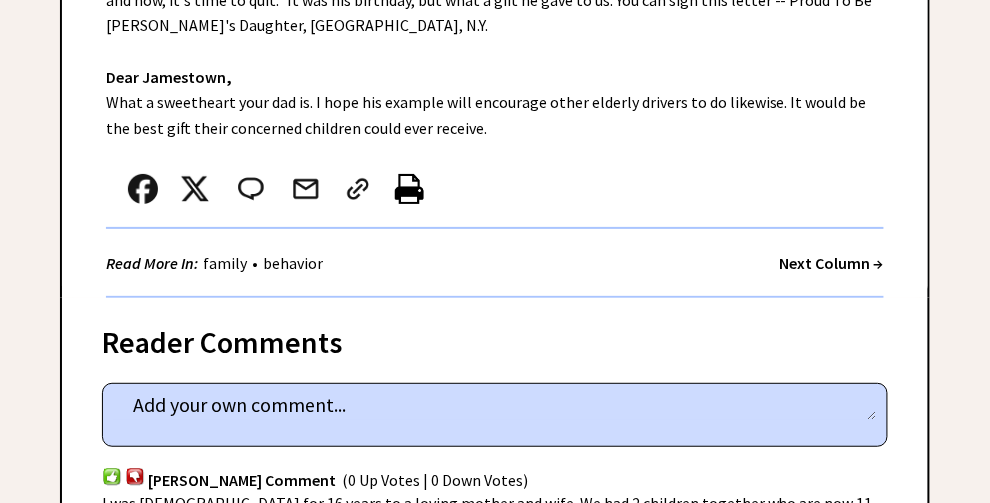 click on "Next Column →" at bounding box center [832, 263] 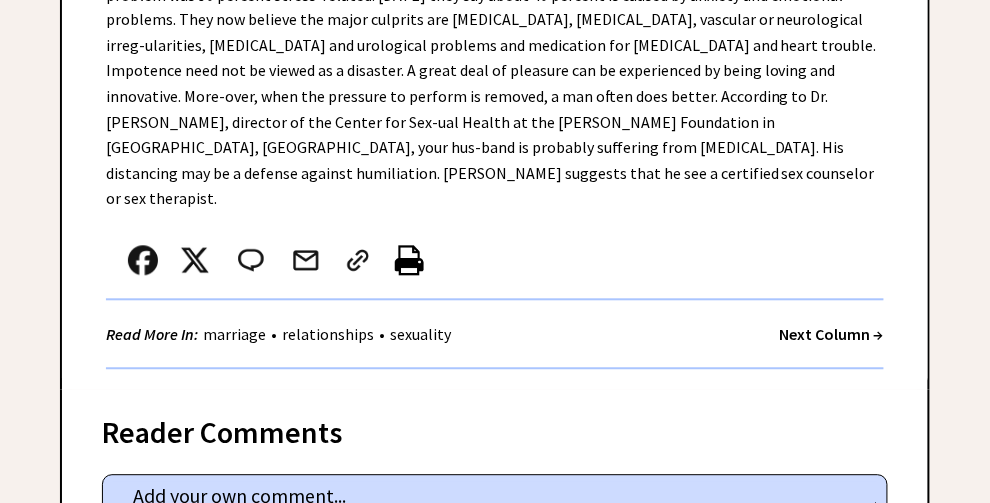 scroll, scrollTop: 800, scrollLeft: 0, axis: vertical 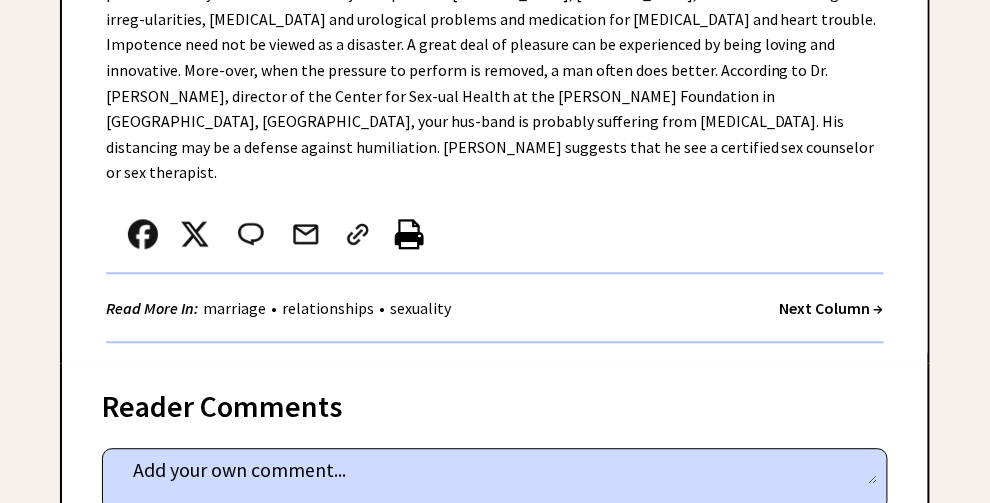 click on "Next Column →" at bounding box center [832, 308] 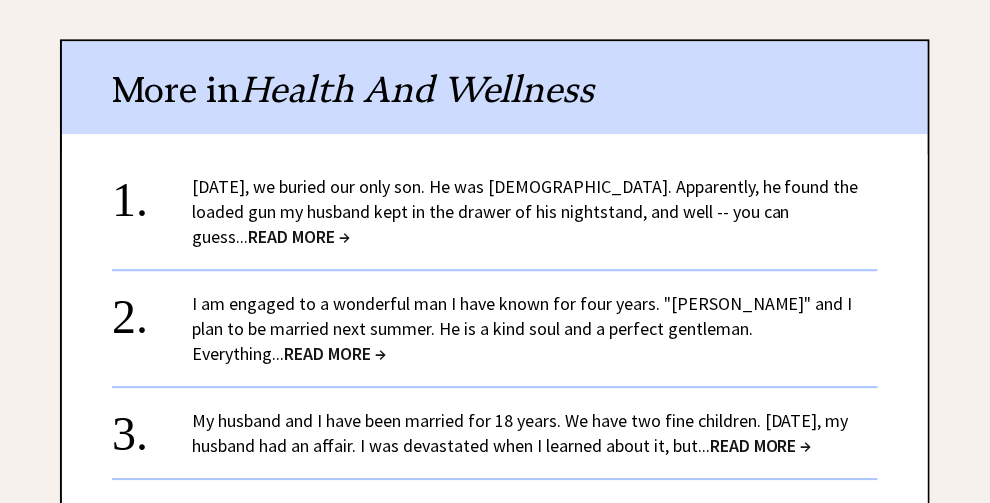 scroll, scrollTop: 2499, scrollLeft: 0, axis: vertical 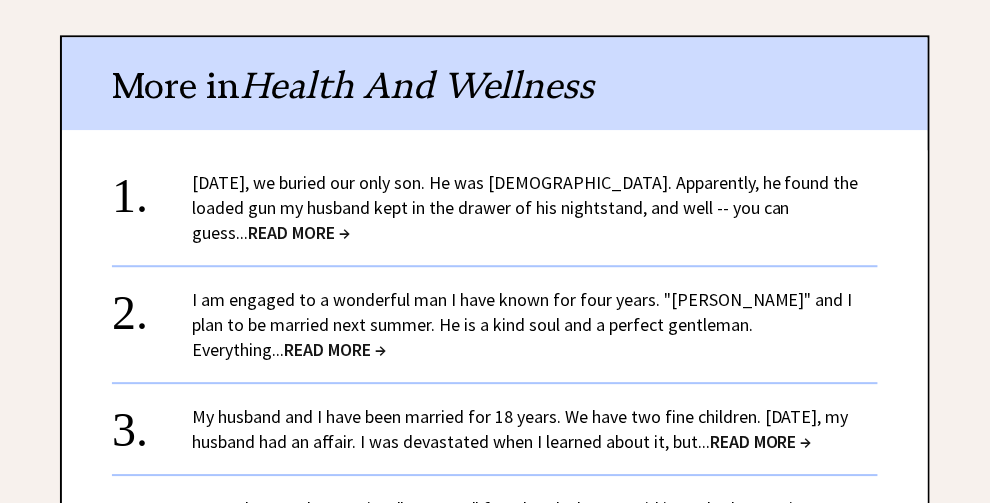 click on "Next Column →" at bounding box center (832, -281) 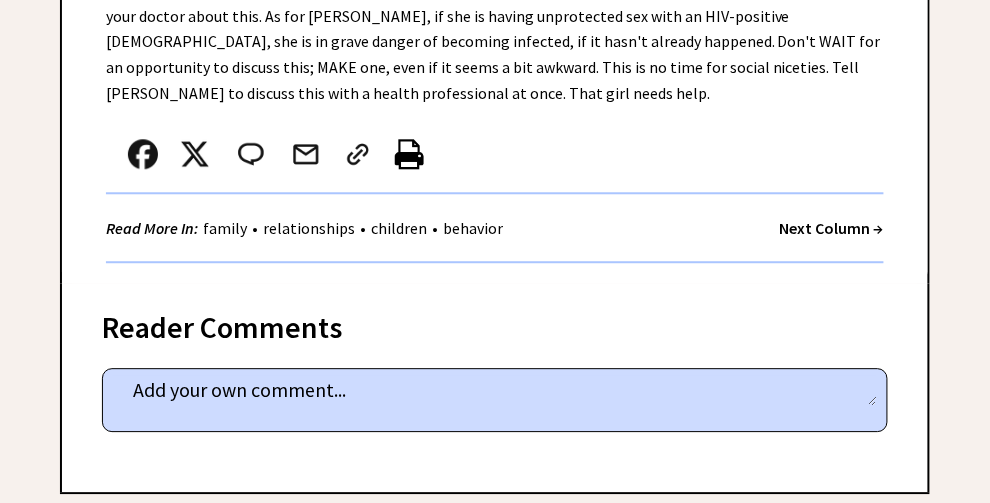 scroll, scrollTop: 1000, scrollLeft: 0, axis: vertical 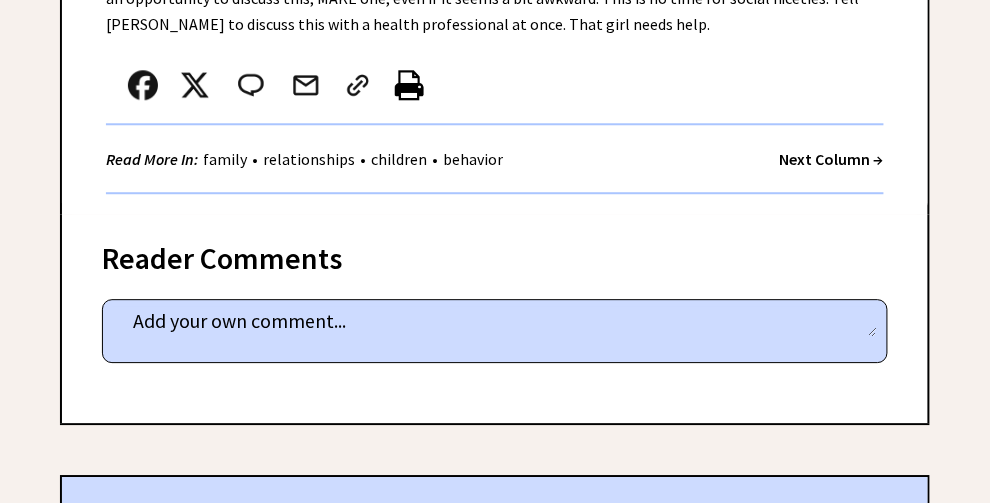 click on "Next Column →" at bounding box center [832, 159] 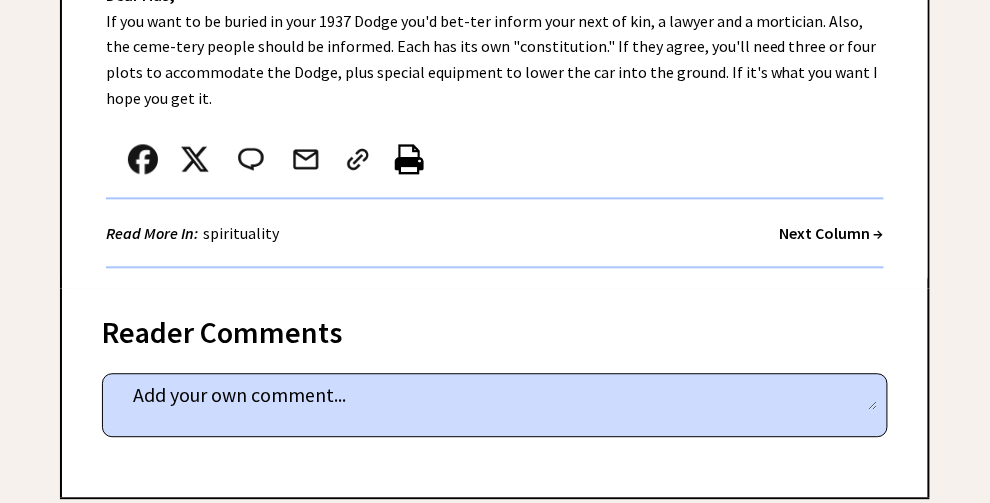 scroll, scrollTop: 800, scrollLeft: 0, axis: vertical 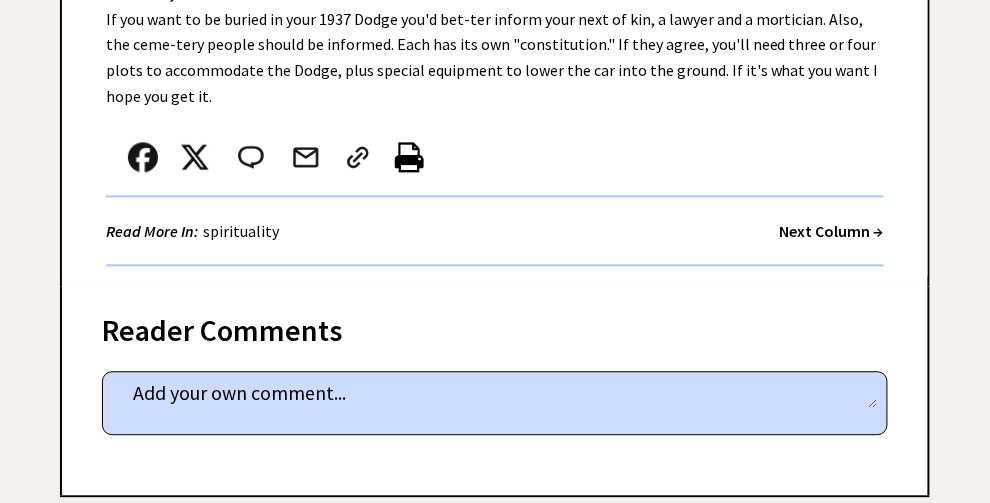 click on "Next Column →" at bounding box center (832, 231) 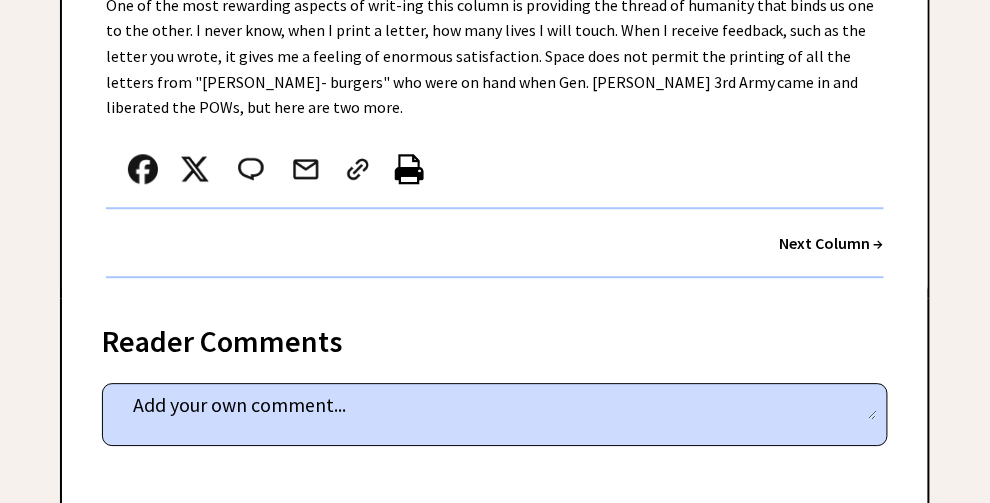 scroll, scrollTop: 1000, scrollLeft: 0, axis: vertical 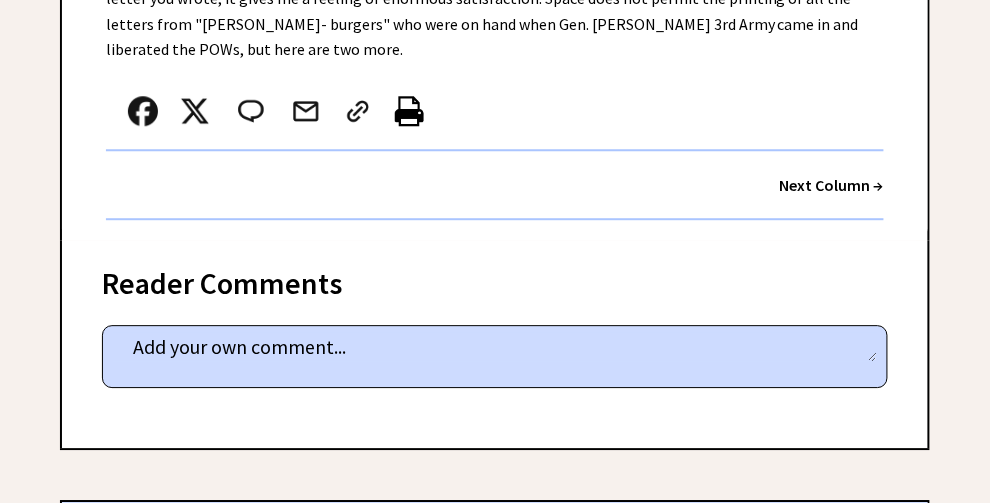 click on "Next Column →" at bounding box center (832, 185) 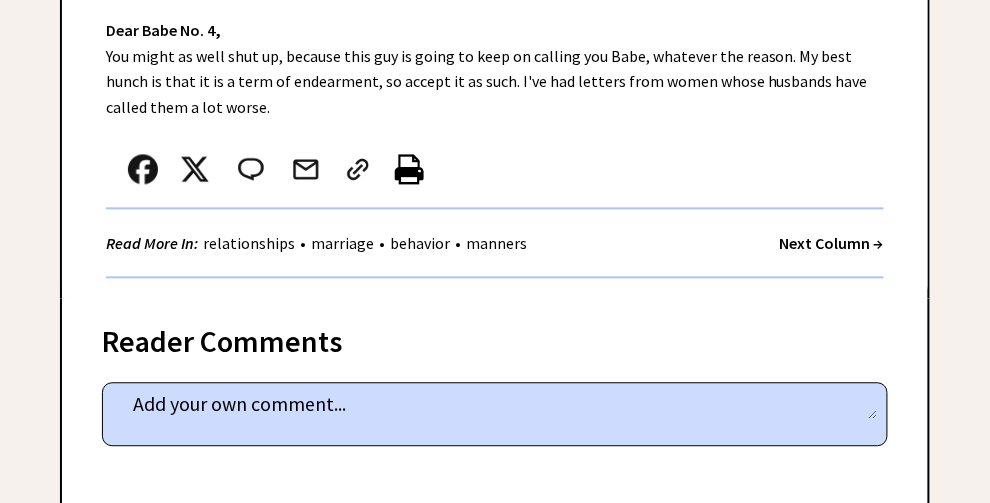scroll, scrollTop: 800, scrollLeft: 0, axis: vertical 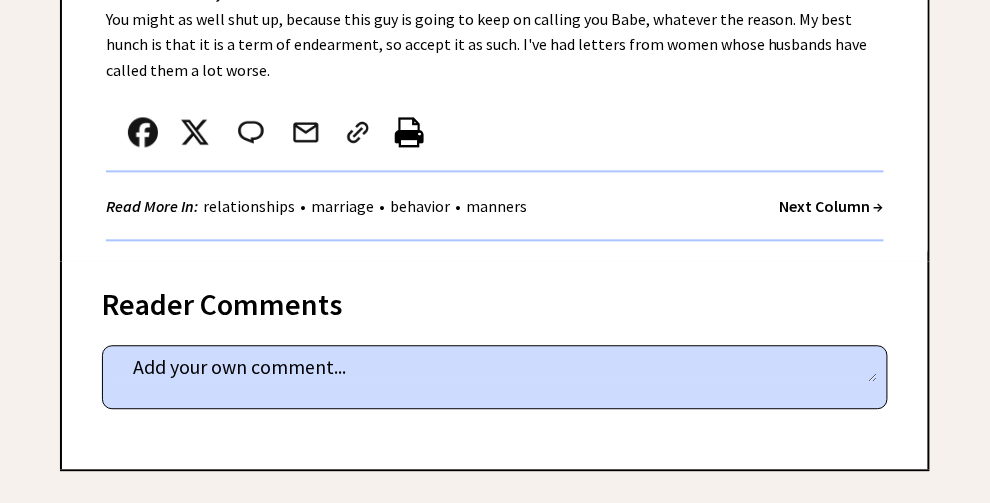 click on "Next Column →" at bounding box center (832, 206) 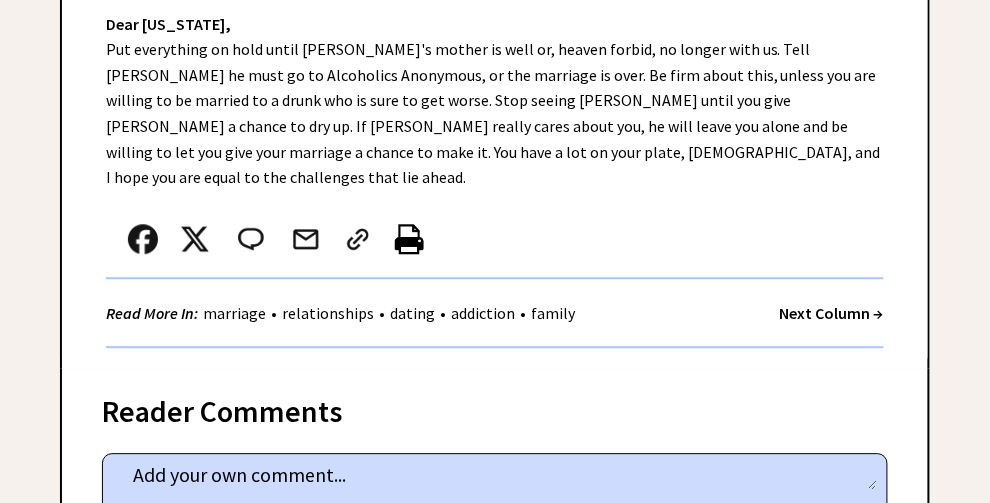 scroll, scrollTop: 899, scrollLeft: 0, axis: vertical 